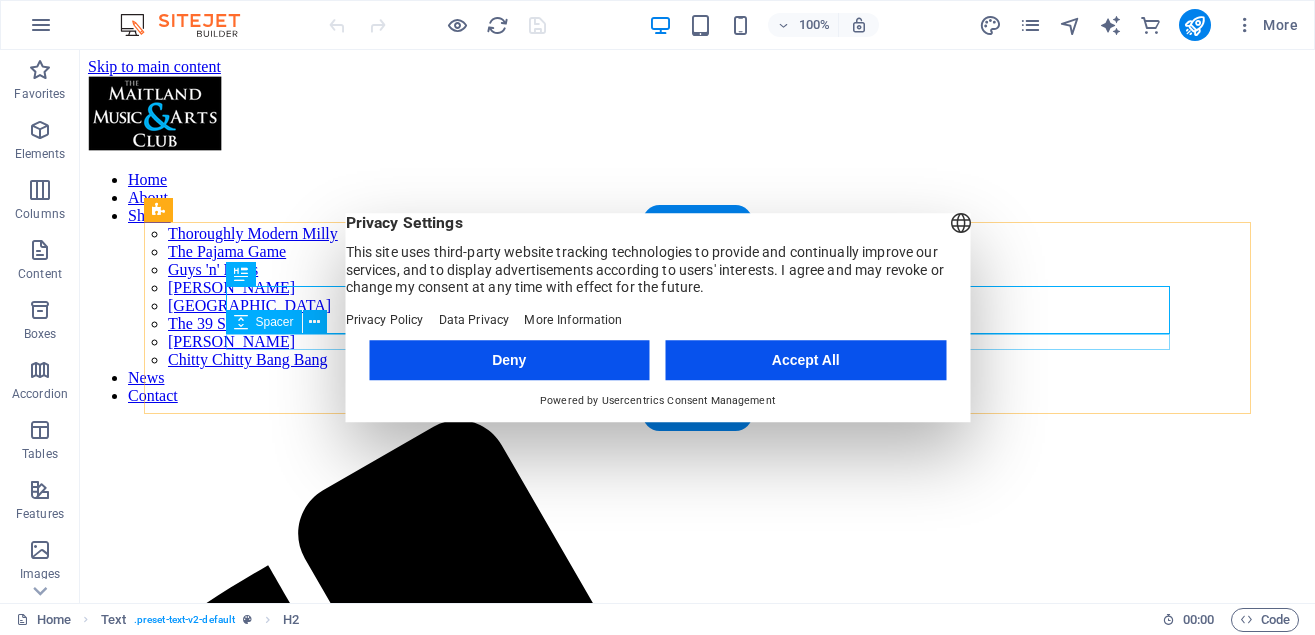 scroll, scrollTop: 0, scrollLeft: 0, axis: both 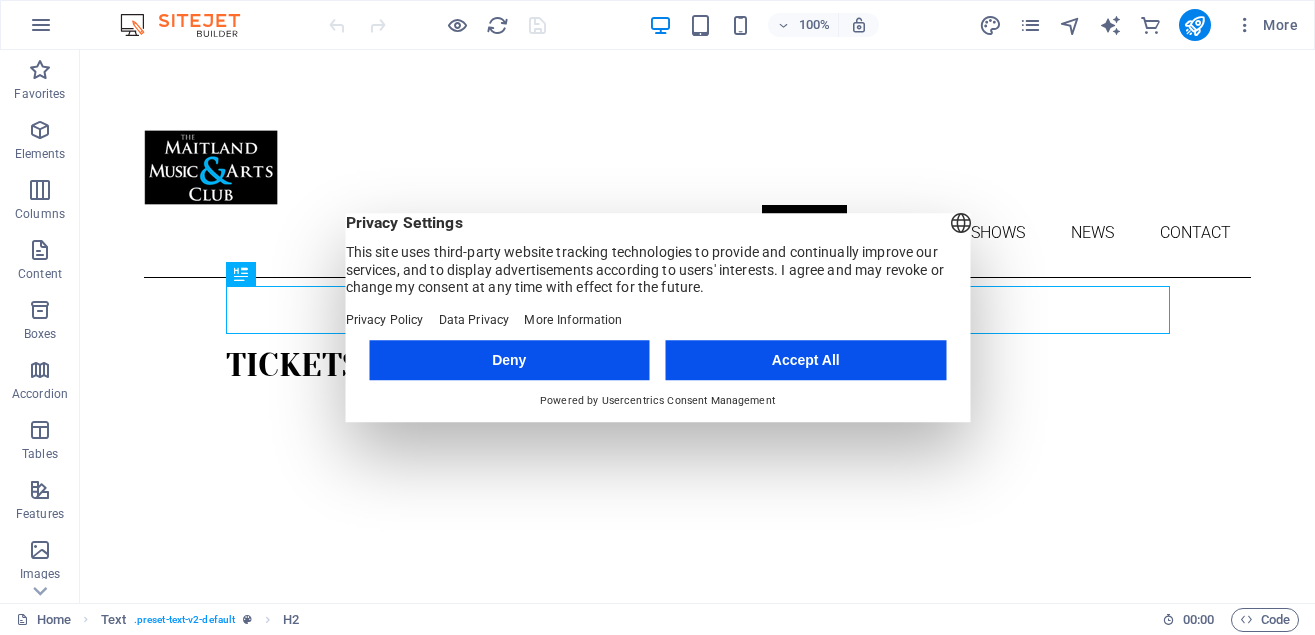 click on "Deny" at bounding box center (509, 360) 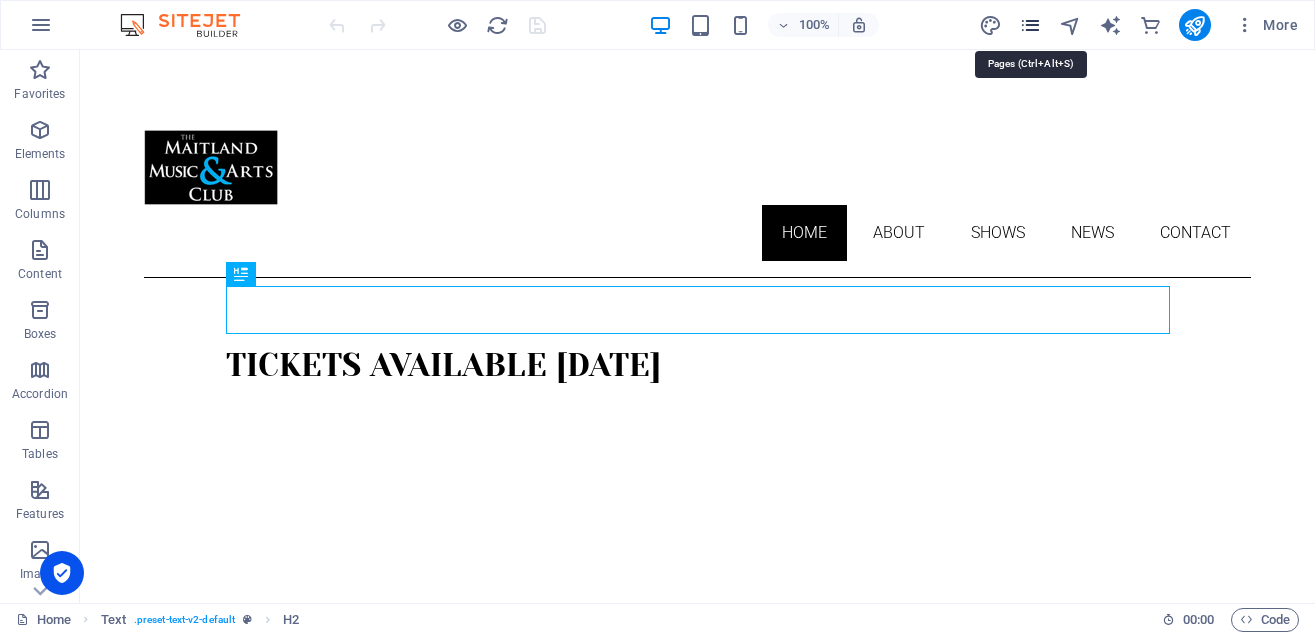click at bounding box center [1030, 25] 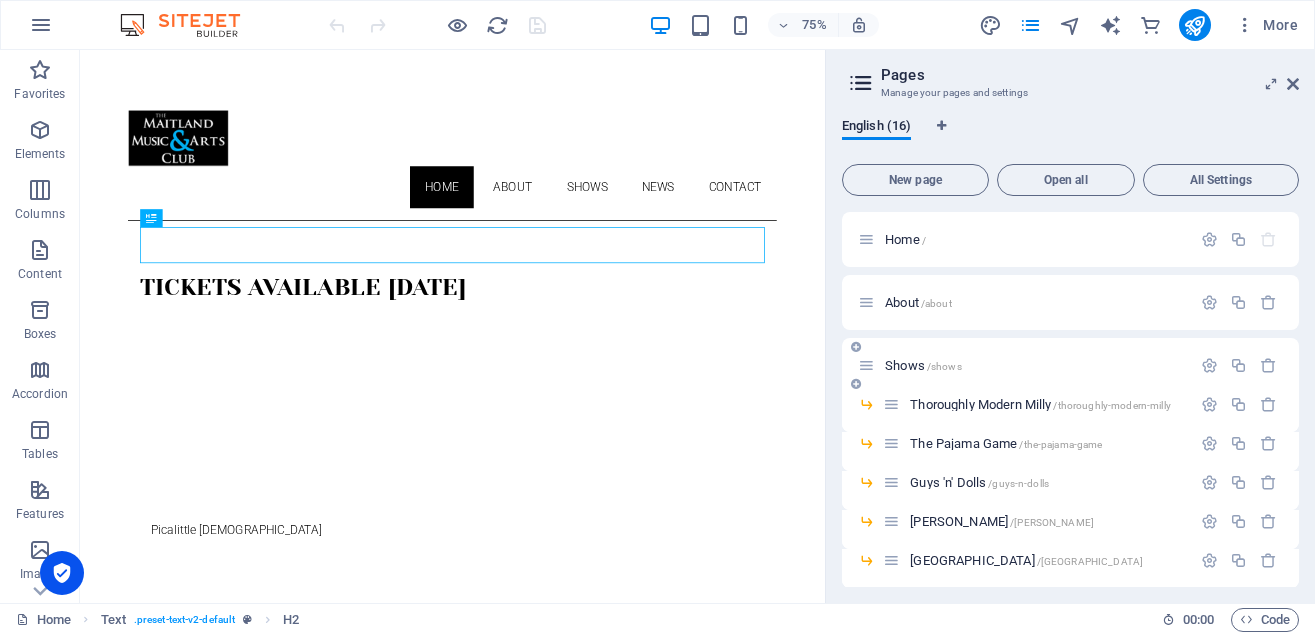click on "Shows /shows" at bounding box center (923, 365) 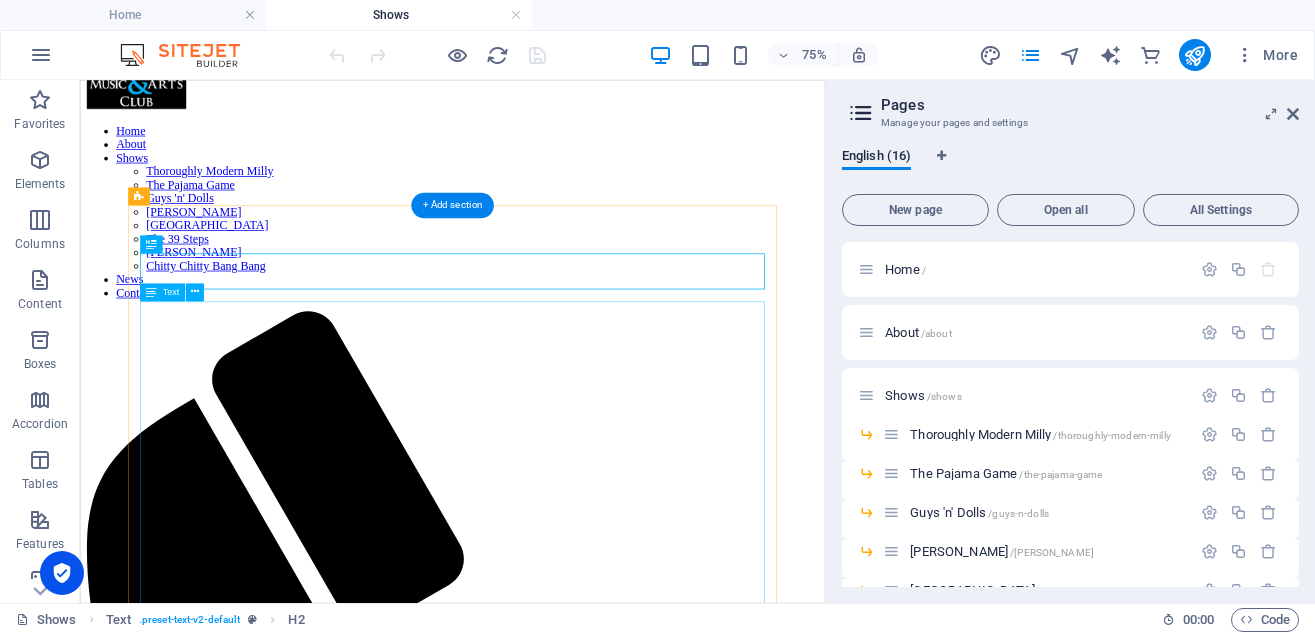 scroll, scrollTop: 102, scrollLeft: 0, axis: vertical 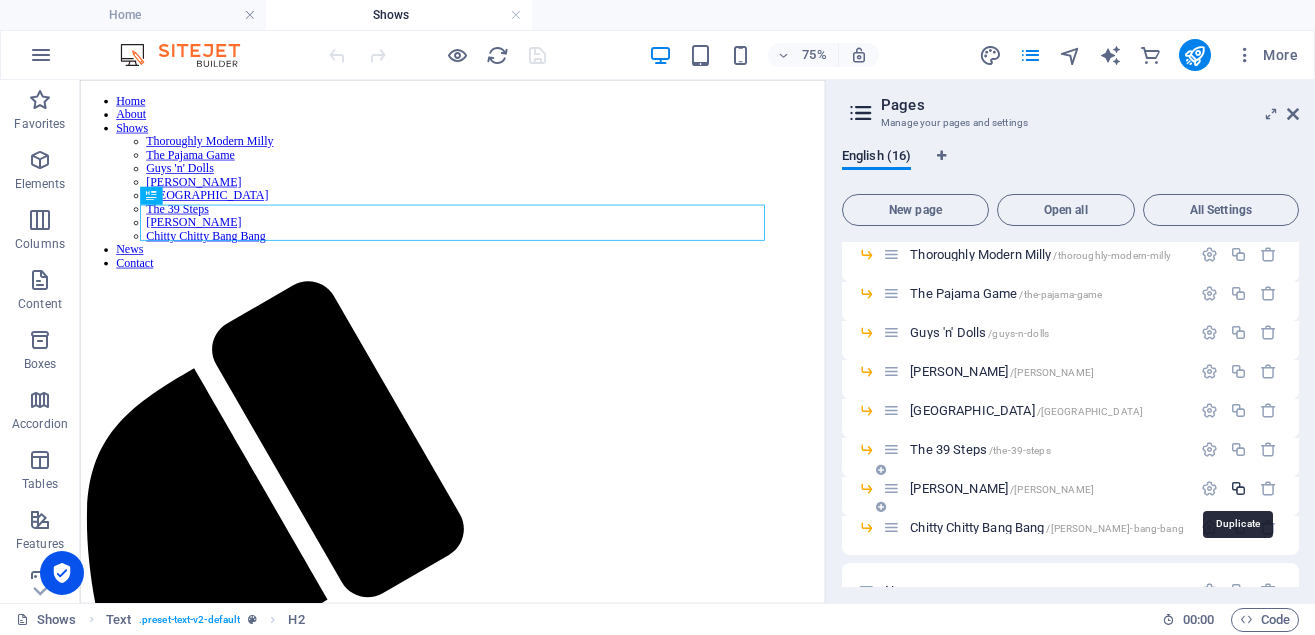 click at bounding box center (1238, 488) 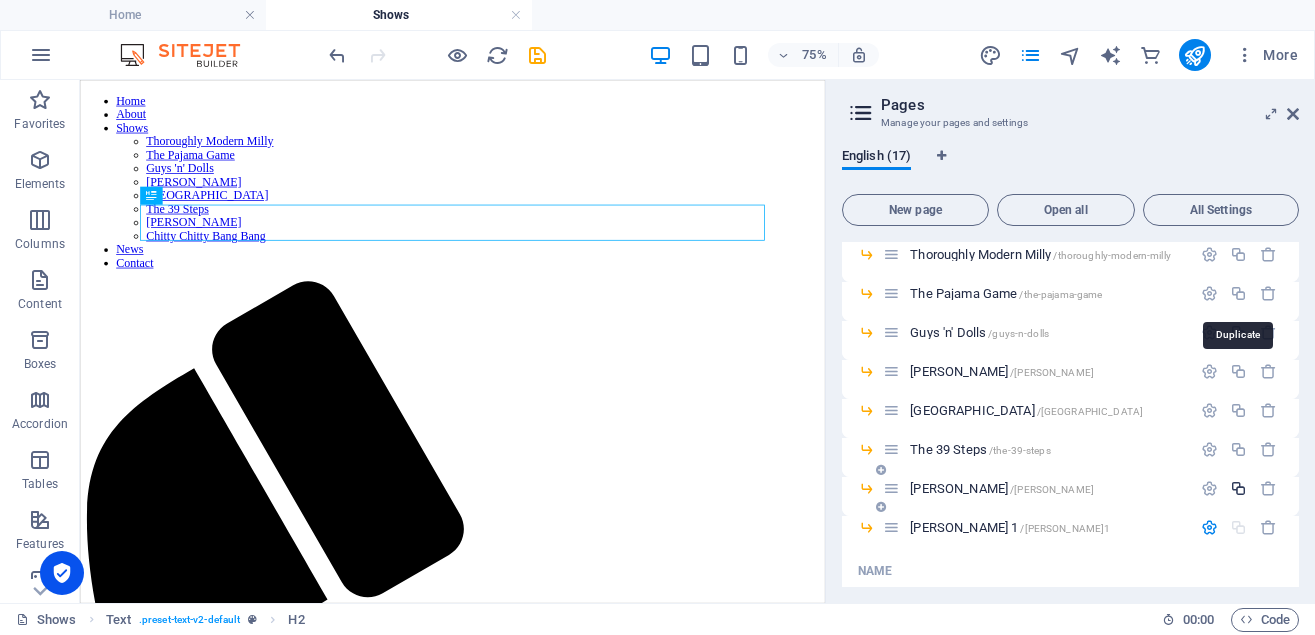 scroll, scrollTop: 369, scrollLeft: 0, axis: vertical 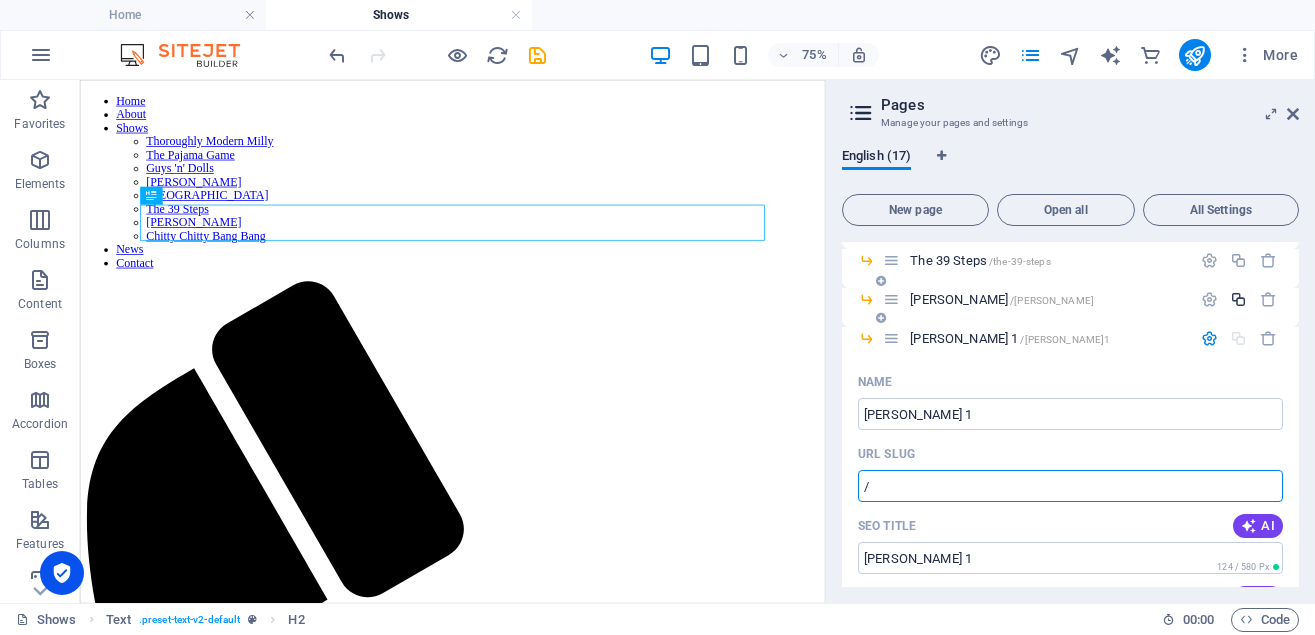 type on "/" 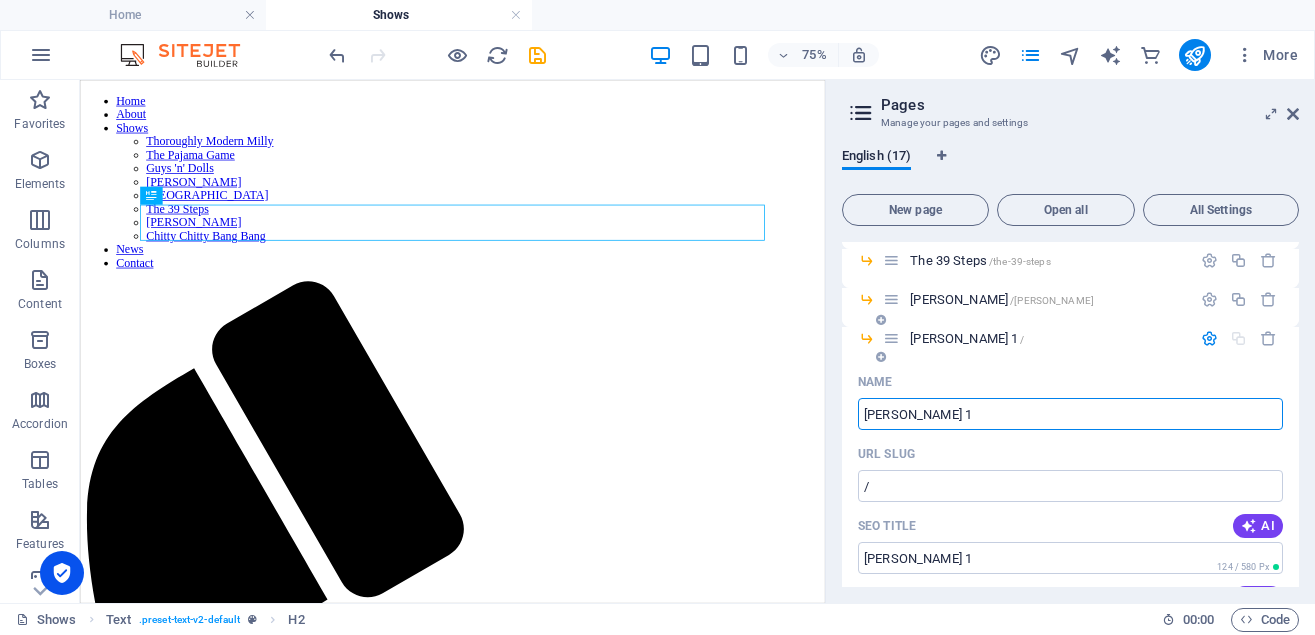 click on "[PERSON_NAME] 1" at bounding box center (1070, 414) 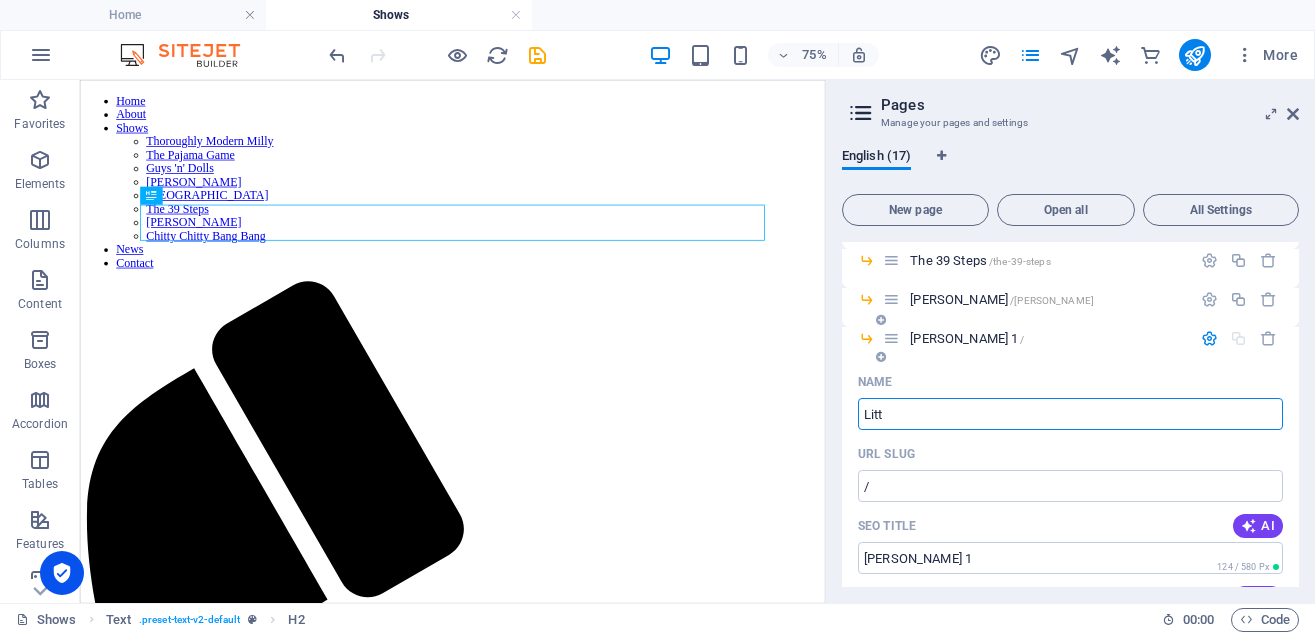 type on "Littl" 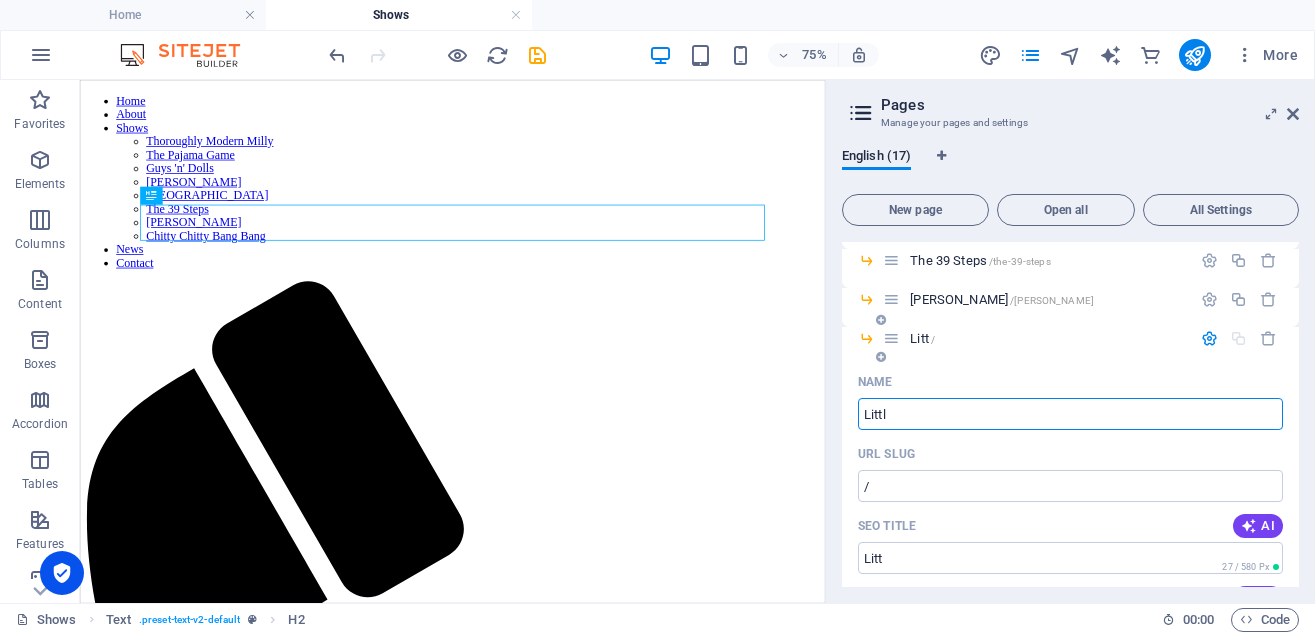 type on "Litt" 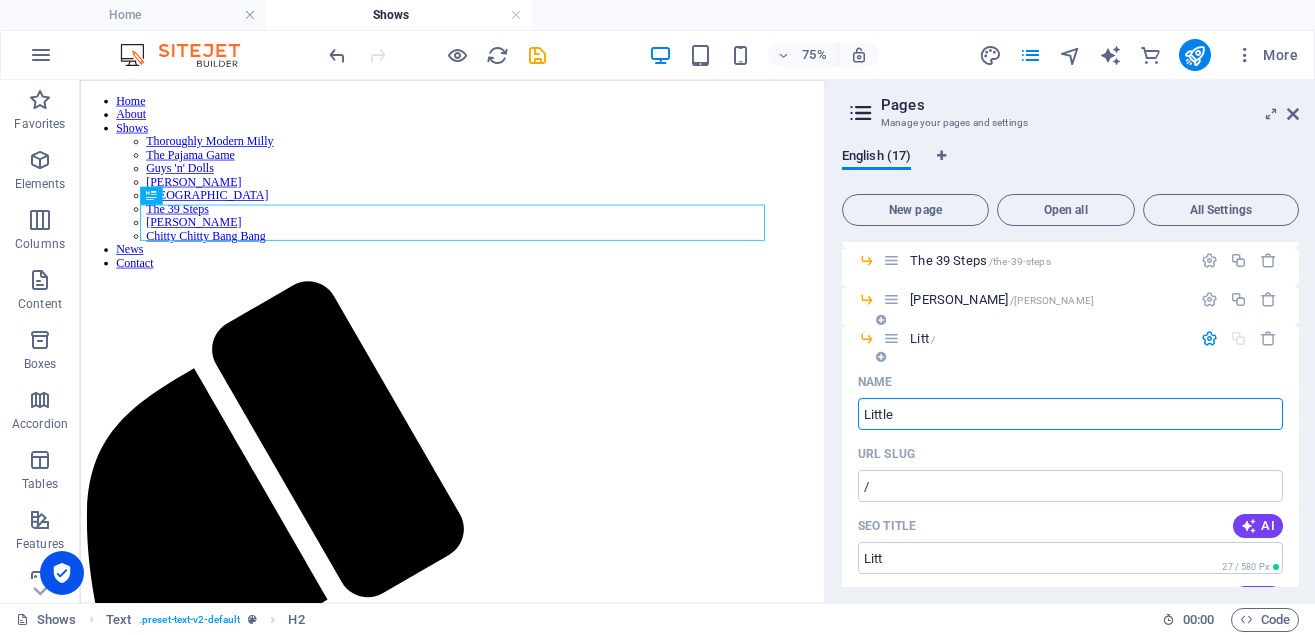 type on "Little" 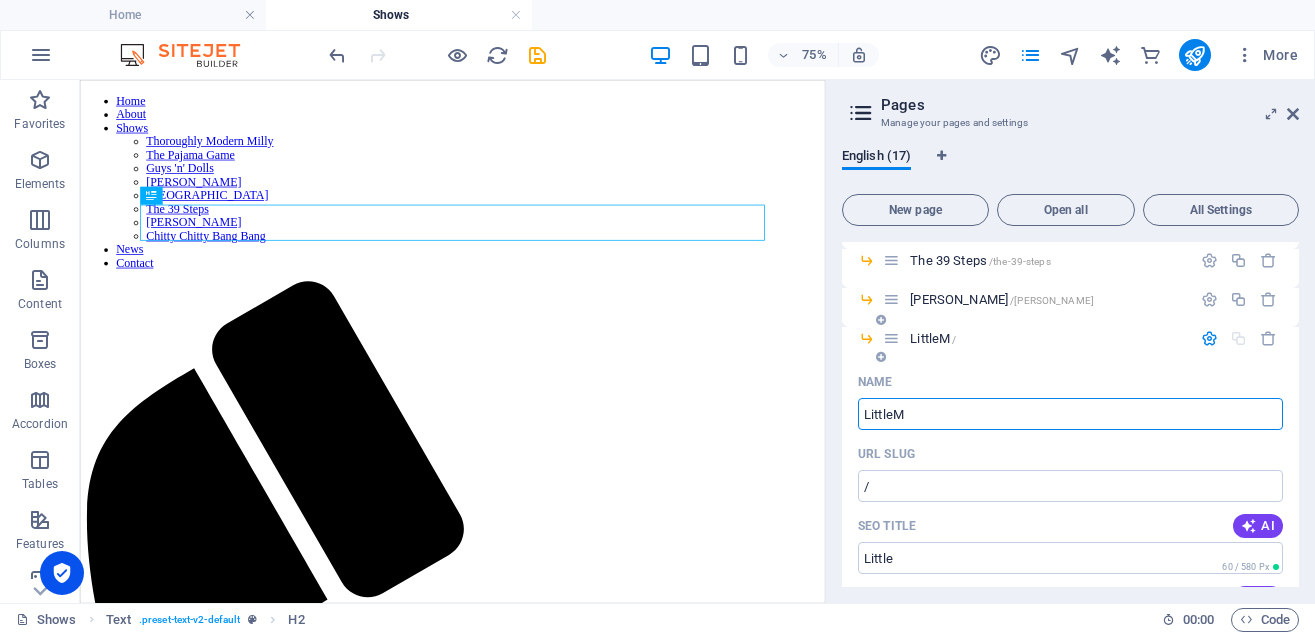 type on "LittleM" 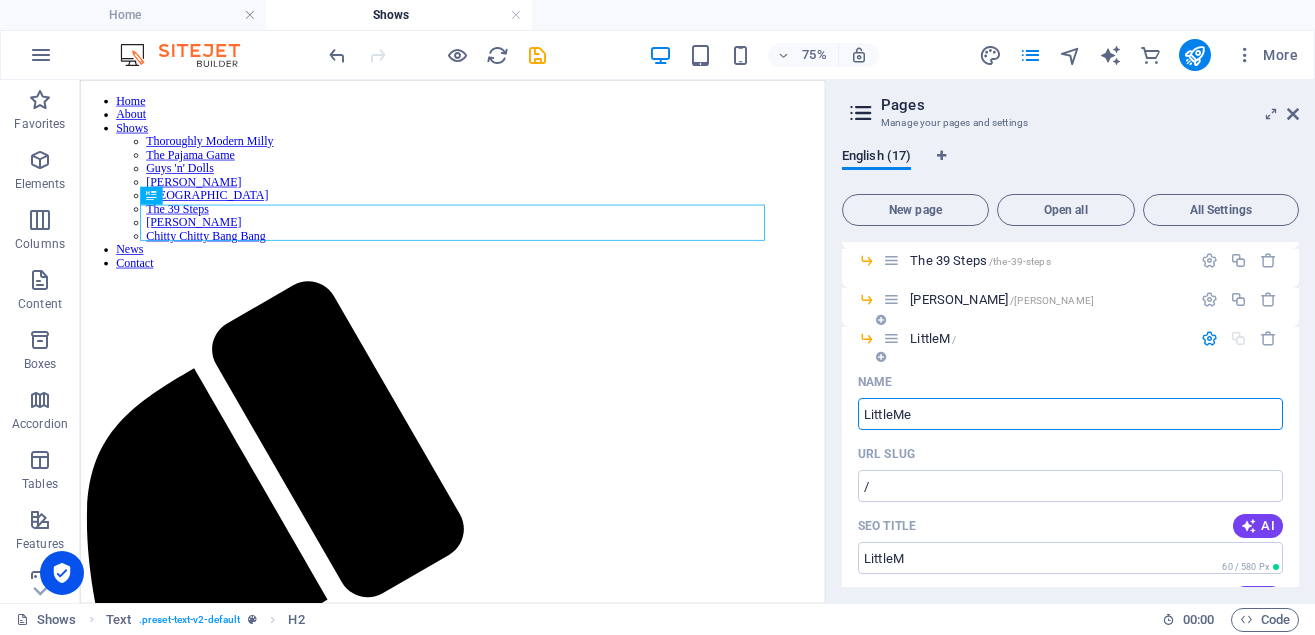 type on "LittleMer" 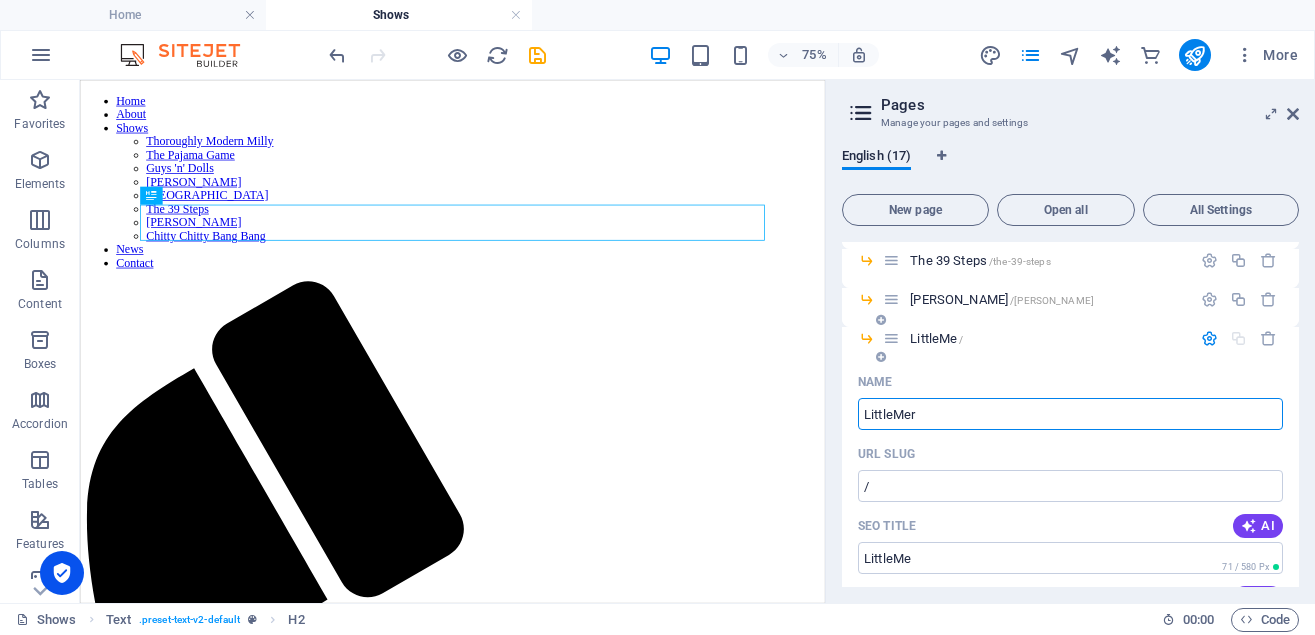 type on "LittleMer" 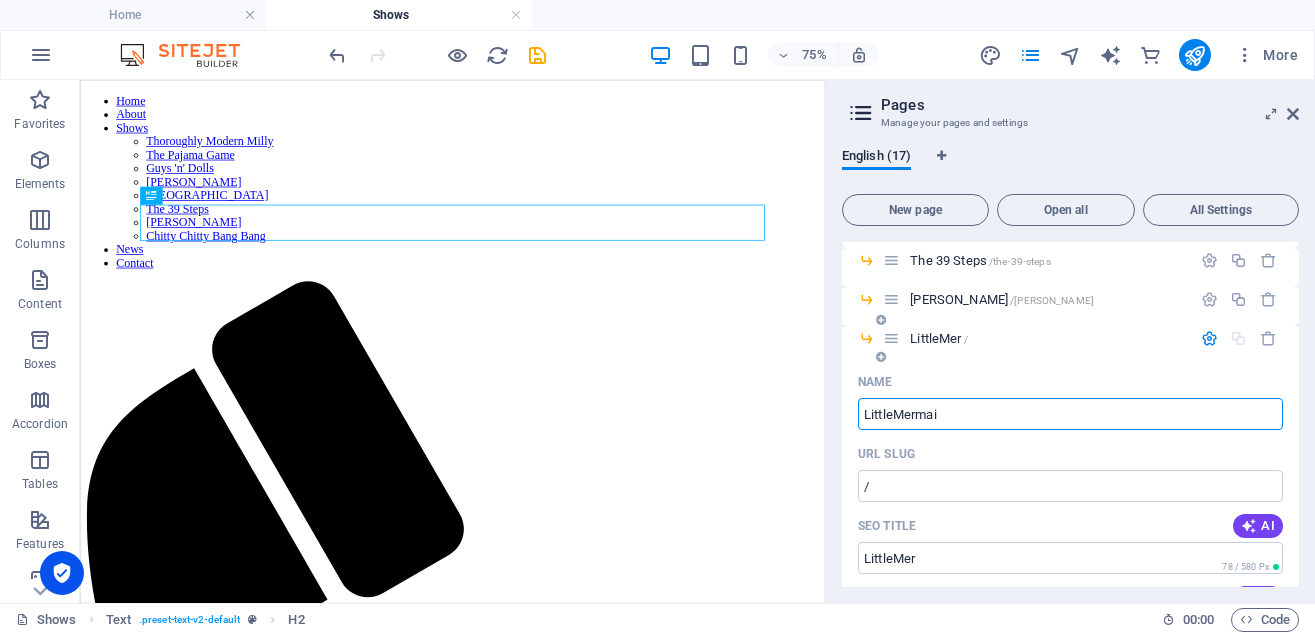type on "LittleMermaid" 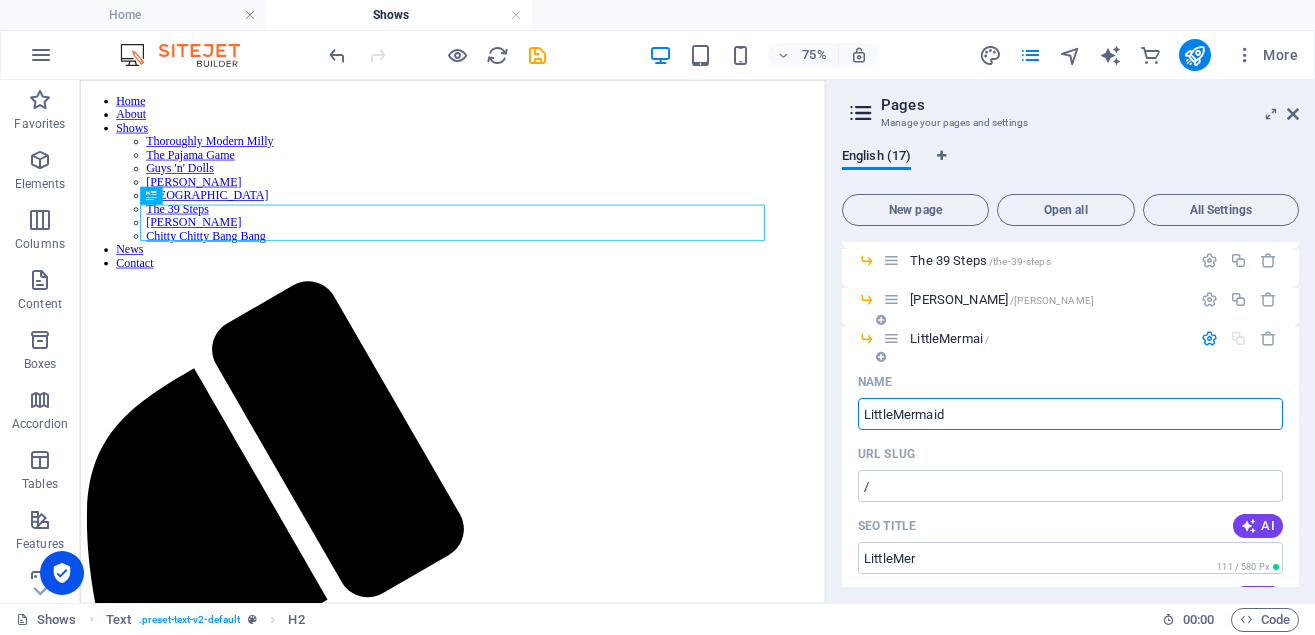type on "LittleMermai" 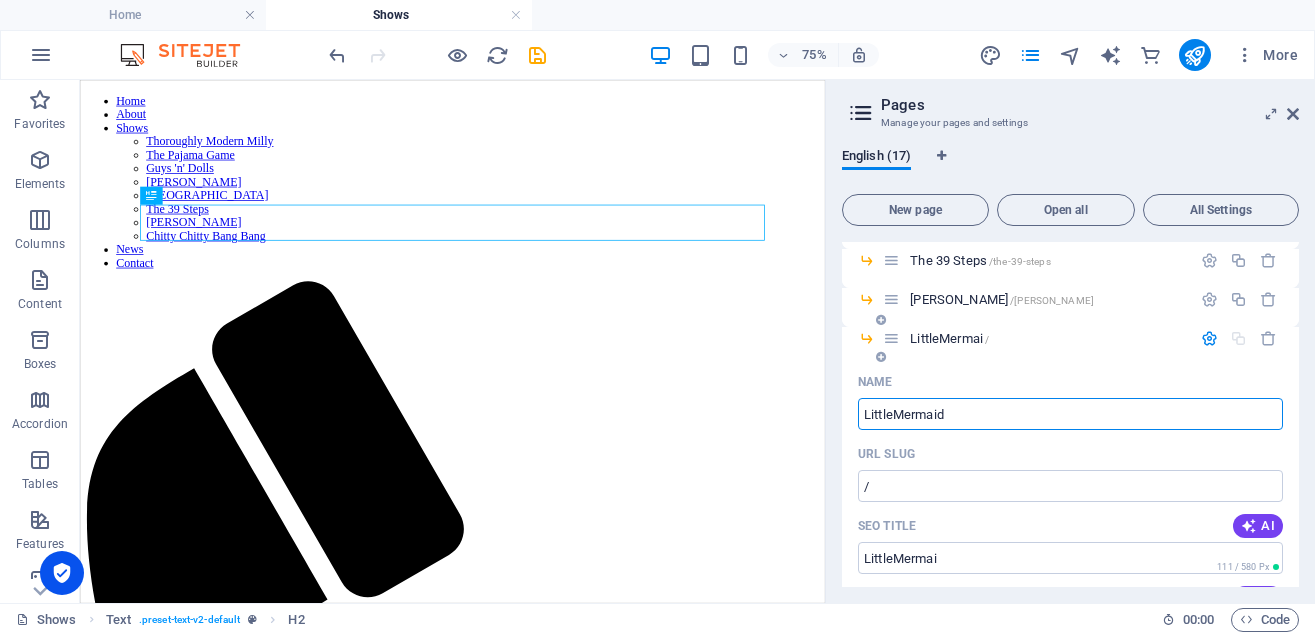 type on "LittleMermaidj" 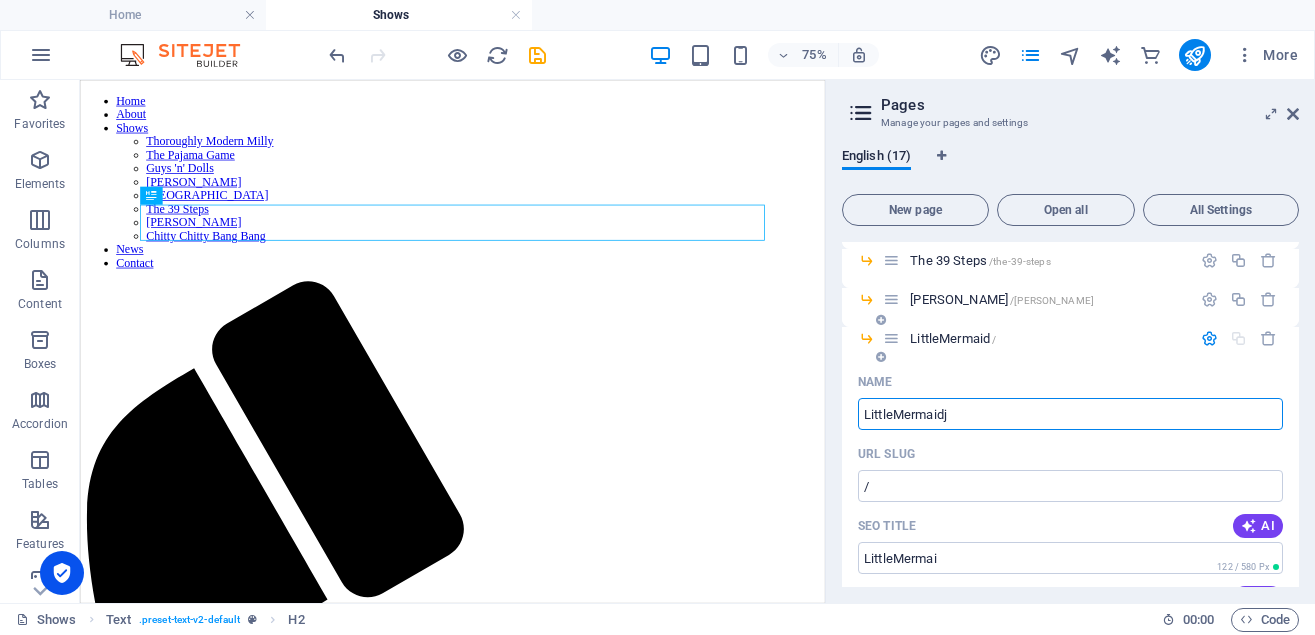 type on "LittleMermaid" 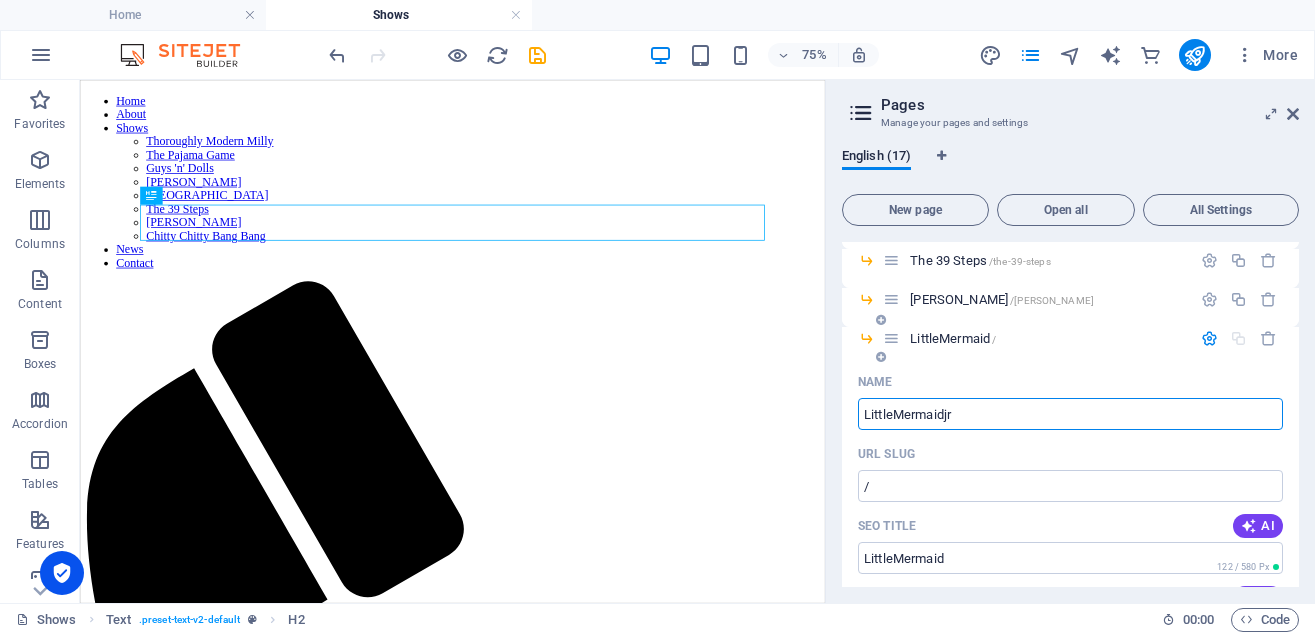 type on "LittleMermaidjr" 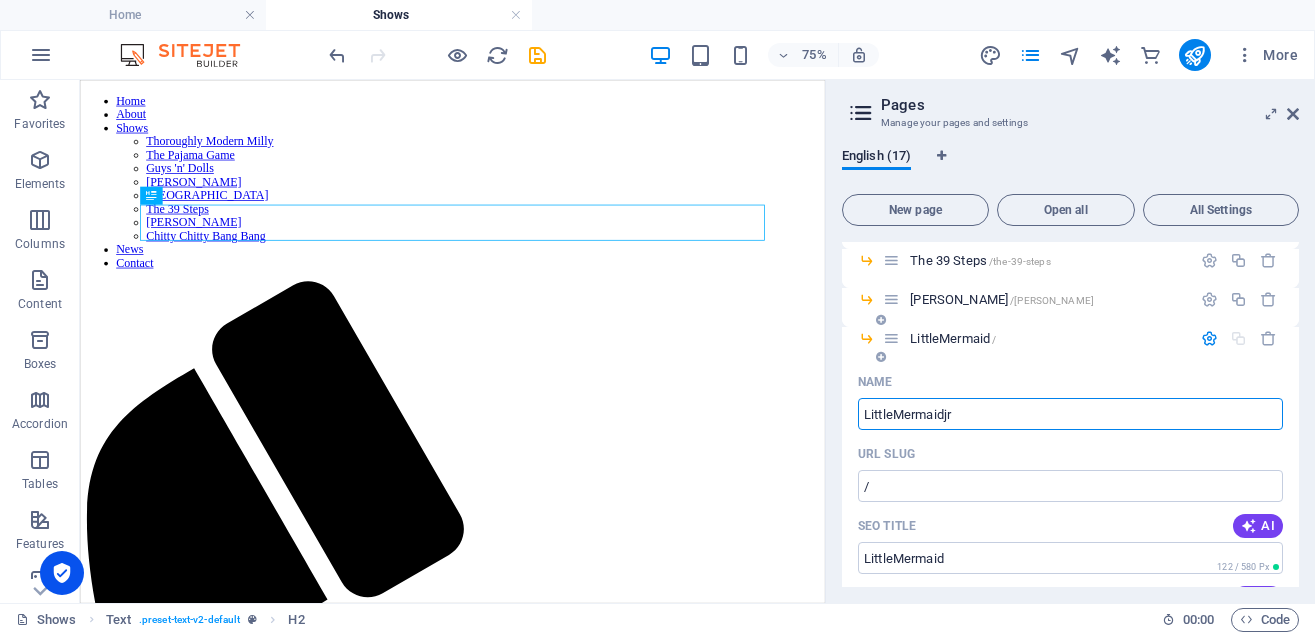 type on "LittleMermaidjr" 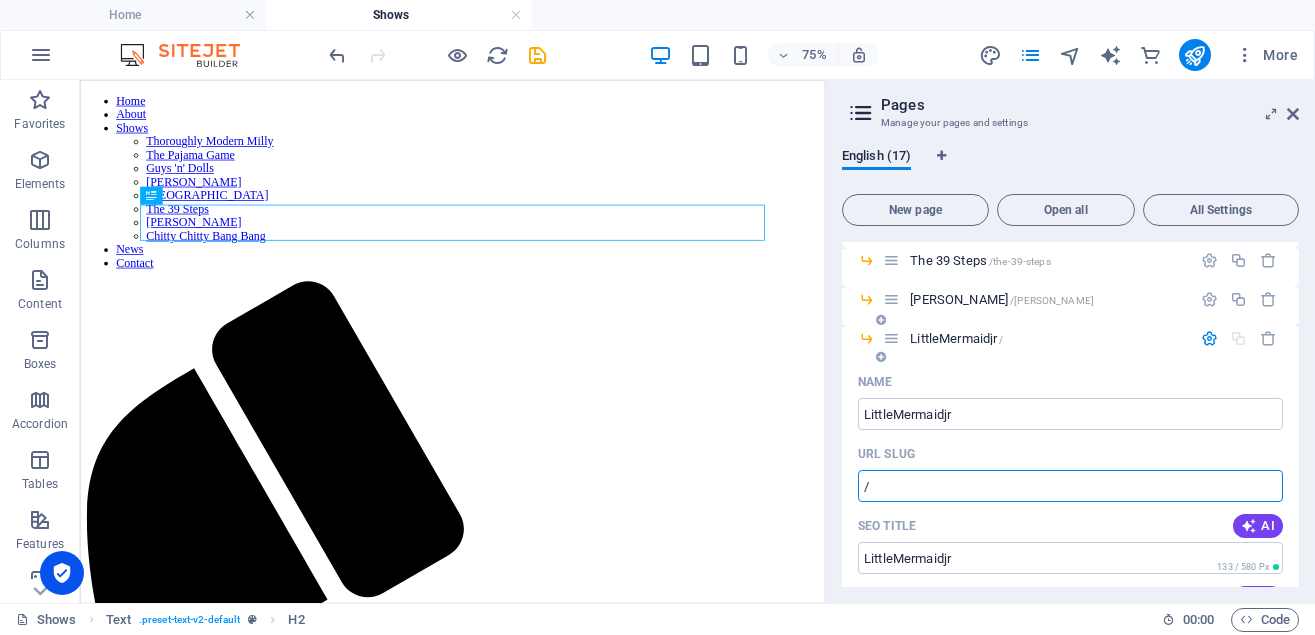 click on "/" at bounding box center [1070, 486] 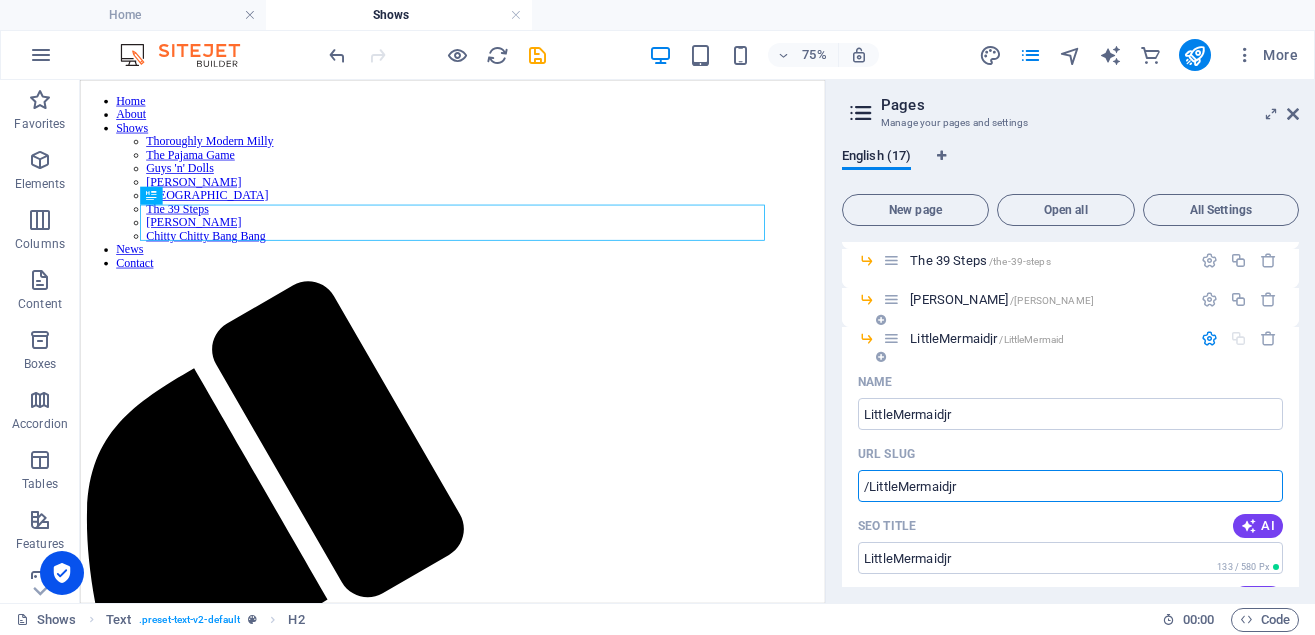 type on "/LittleMermaidjr" 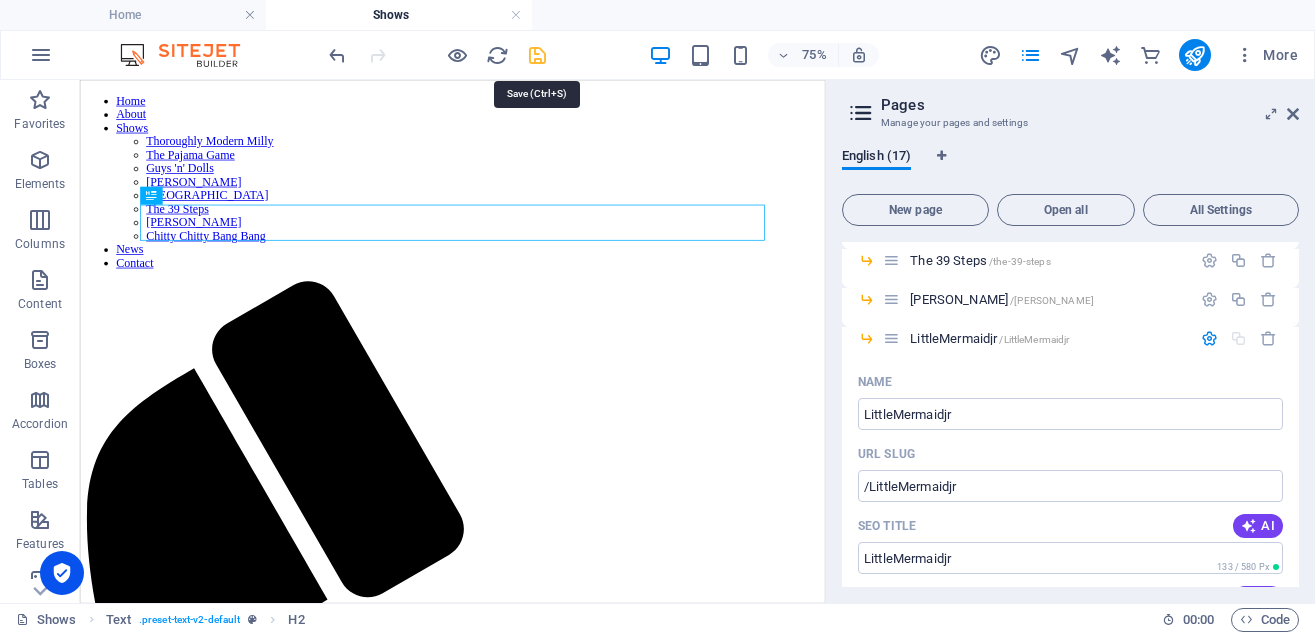 click at bounding box center [537, 55] 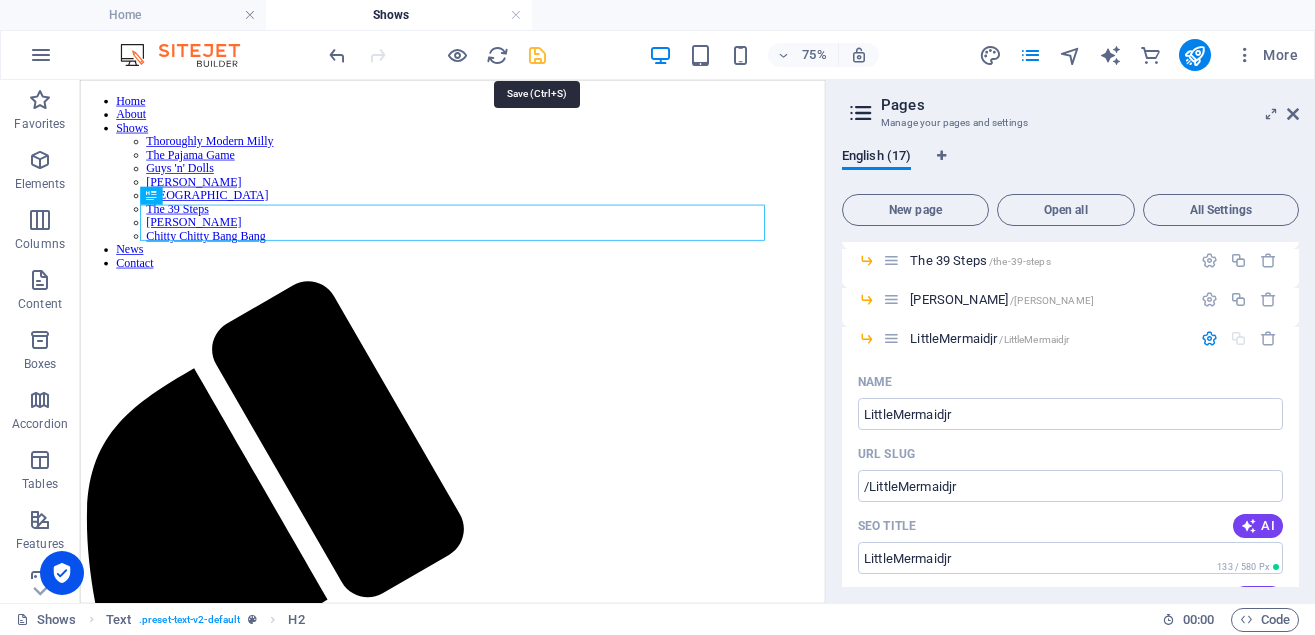 click at bounding box center [437, 55] 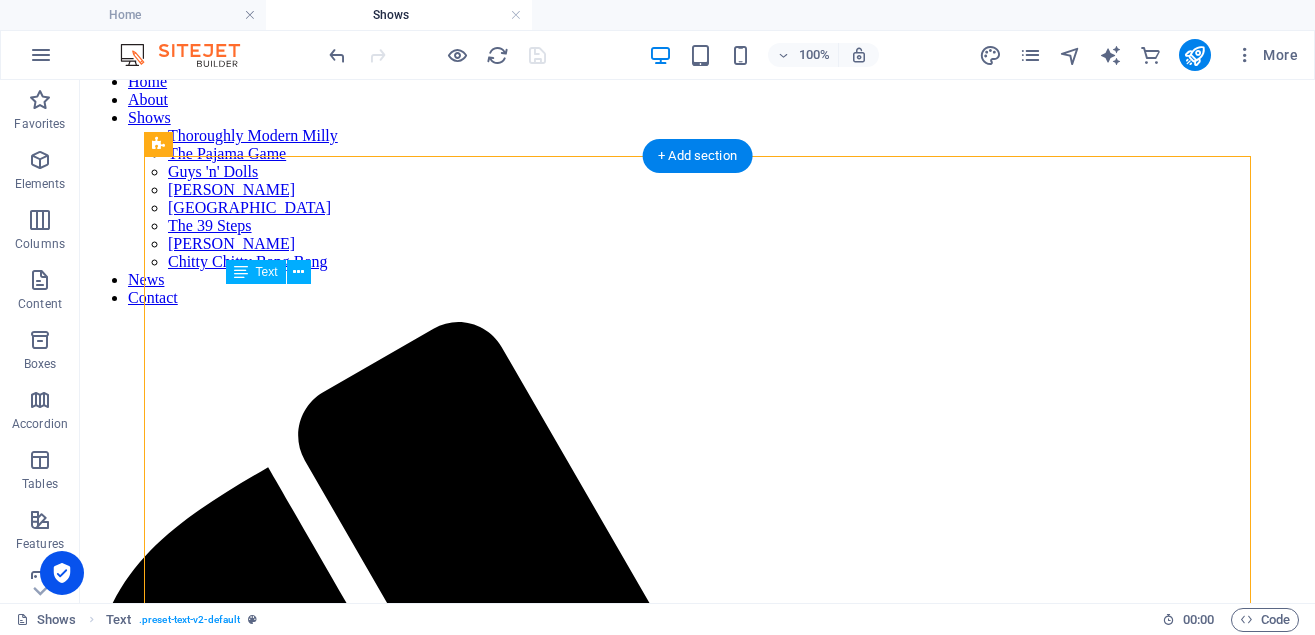 scroll, scrollTop: 133, scrollLeft: 0, axis: vertical 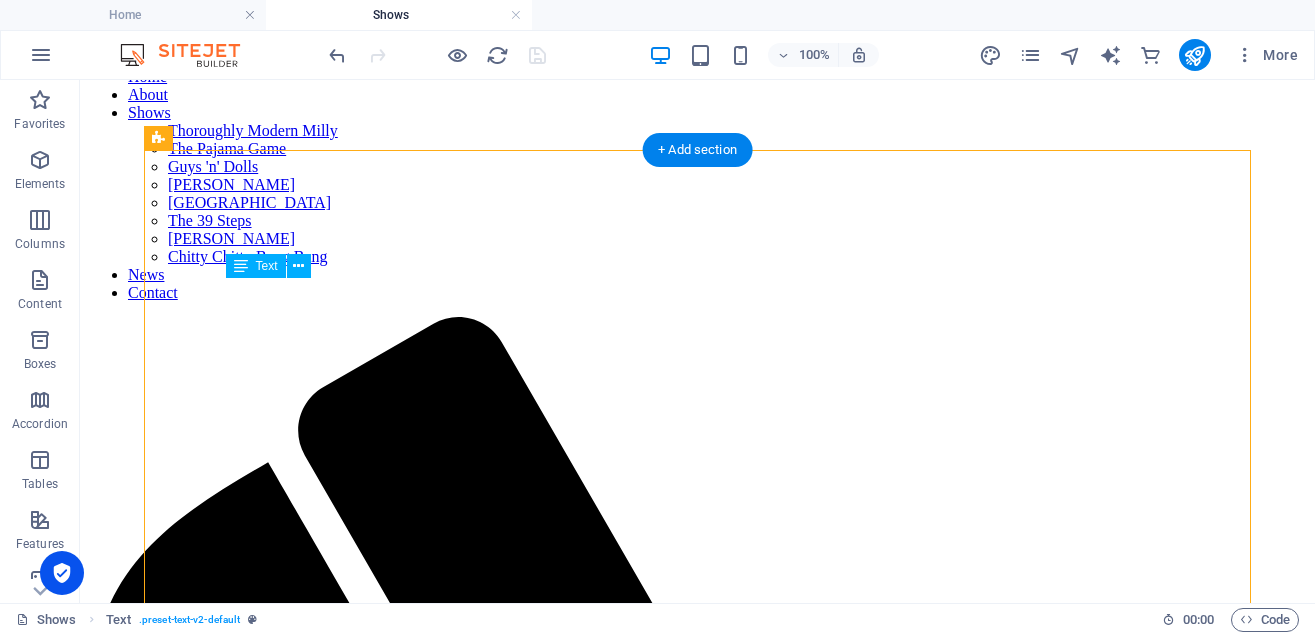 drag, startPoint x: 413, startPoint y: 531, endPoint x: 377, endPoint y: 507, distance: 43.266617 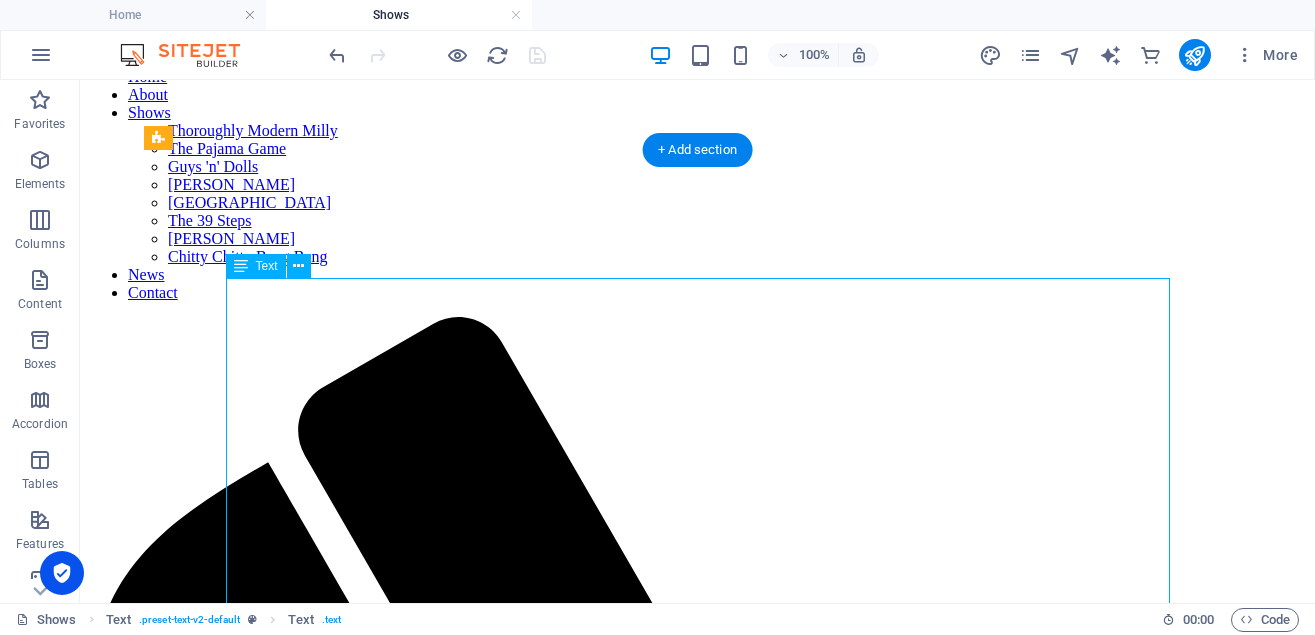 click on "2025 ... Music Man 2024 ... Singing in the Rain jr (YT) 2024 ...  The Pajama Game 2023 ... [PERSON_NAME] (YT) 2022 …  [PERSON_NAME] (YT) 2021 … [PERSON_NAME] (YT) 2019 …  Little Mermaid jr (YT) 2019 …  Chitty Chitty Bang Bang 2019 … Calendar Girls 2018 … [GEOGRAPHIC_DATA] (YT) 2018 …  Calendar Girls 2017 … Shrek (YT) 2016 ... [PERSON_NAME] (YT) 2016 …  [PERSON_NAME] 2015 … [PERSON_NAME] and the Sherwood Hoodies (YT) 2015 …  Thoroughly Modern [PERSON_NAME] 2014 …  The 39 Steps 2013 Little Stars (YT) 2013 …  Guys & Dolls 2012  …   [GEOGRAPHIC_DATA] 2011  …  [PERSON_NAME]! 2009  …  [US_STATE]! 2008  …   Grease 2006  …  [PERSON_NAME] & His Amazing Technicolor Dreamcoat 2004  …  [PERSON_NAME] 2002  …  Your Place or Mine, [GEOGRAPHIC_DATA] 2001  …  Federation Show 2000  …  Half-a-Sixpence 1998  …  Kiss Me [PERSON_NAME] 1996  …  Anything Goes 1995  …  Highland Heather 1994  …  The Pyjama Game 1992  …  Sheik, Rattle & Roll 1990  …  Guys and Dolls 1988  …  Viva [GEOGRAPHIC_DATA] 1987  …  Come Out: Death Vader" at bounding box center (697, 4491) 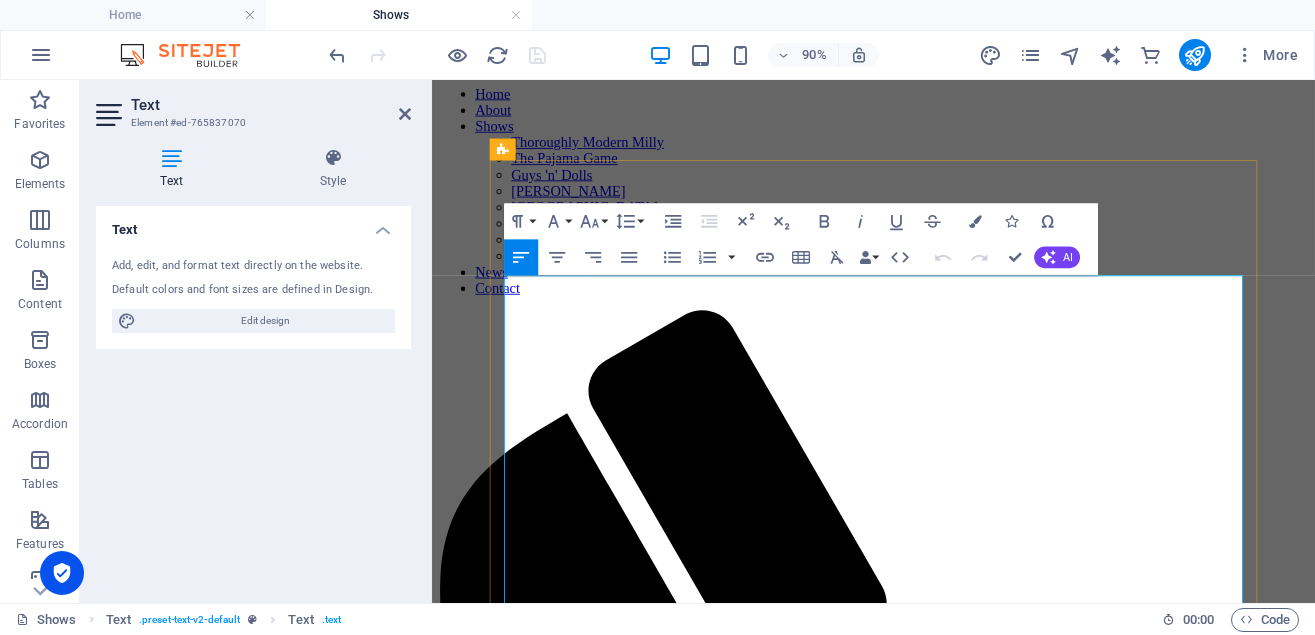 drag, startPoint x: 713, startPoint y: 516, endPoint x: 565, endPoint y: 514, distance: 148.01352 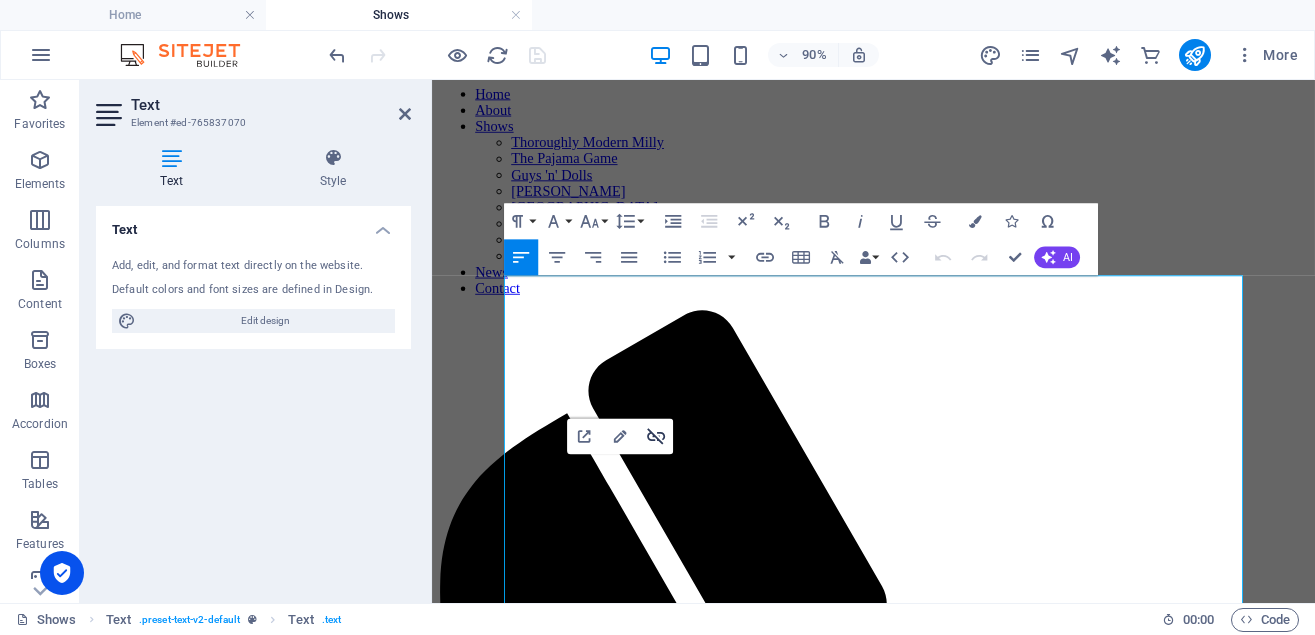 click 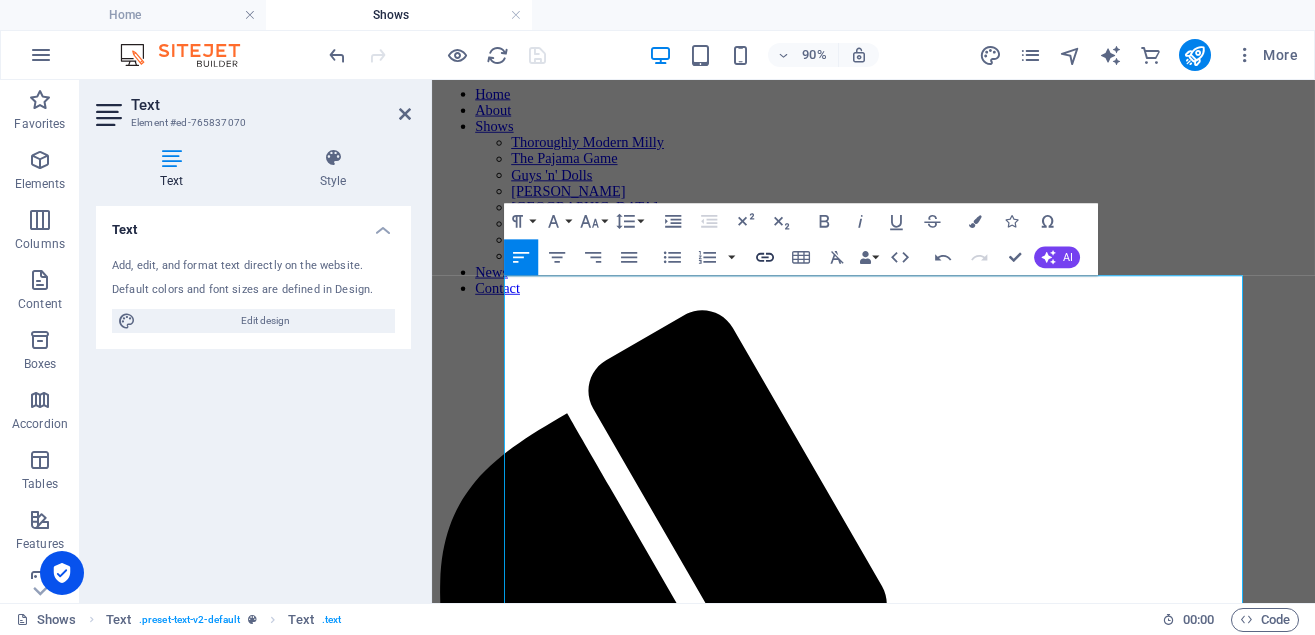 click 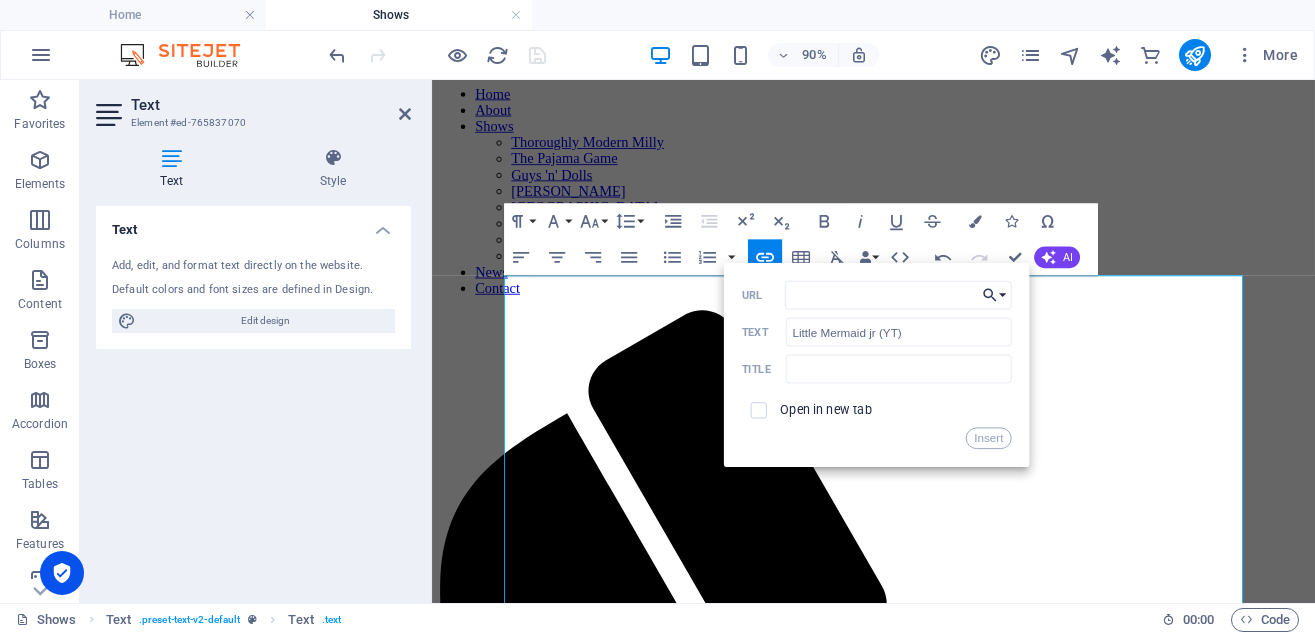 click on "Choose Link" at bounding box center [994, 295] 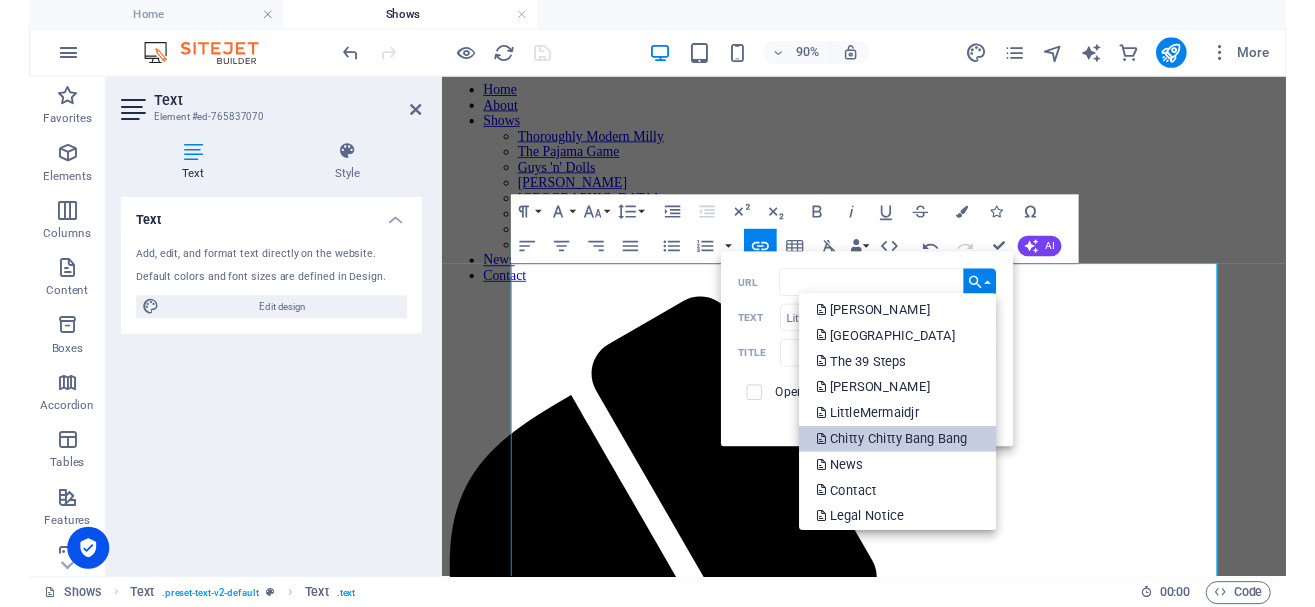 scroll, scrollTop: 161, scrollLeft: 0, axis: vertical 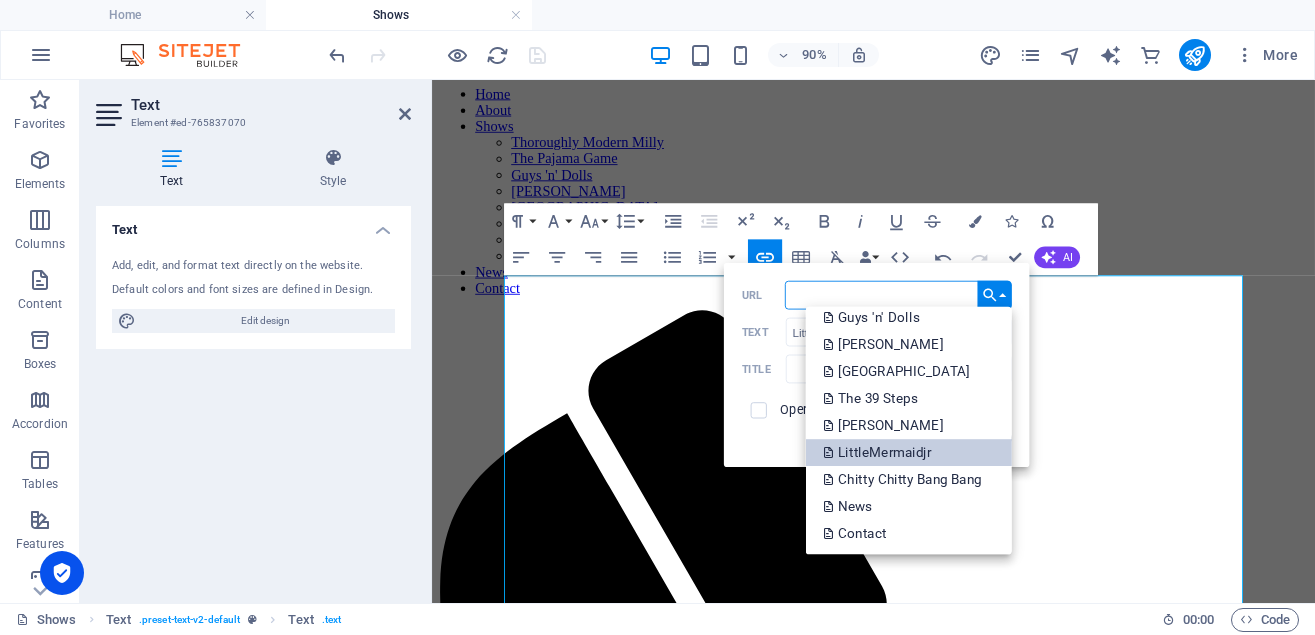click on "LittleMermaidjr" at bounding box center [879, 452] 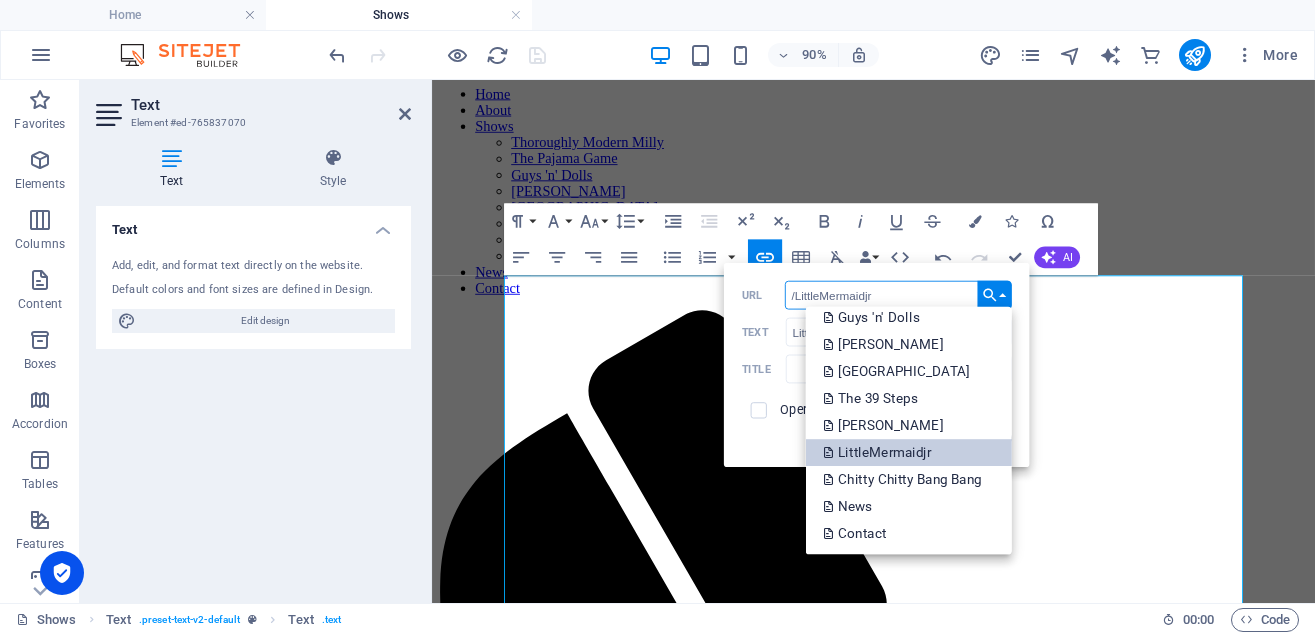 click on "LittleMermaidjr" at bounding box center (879, 452) 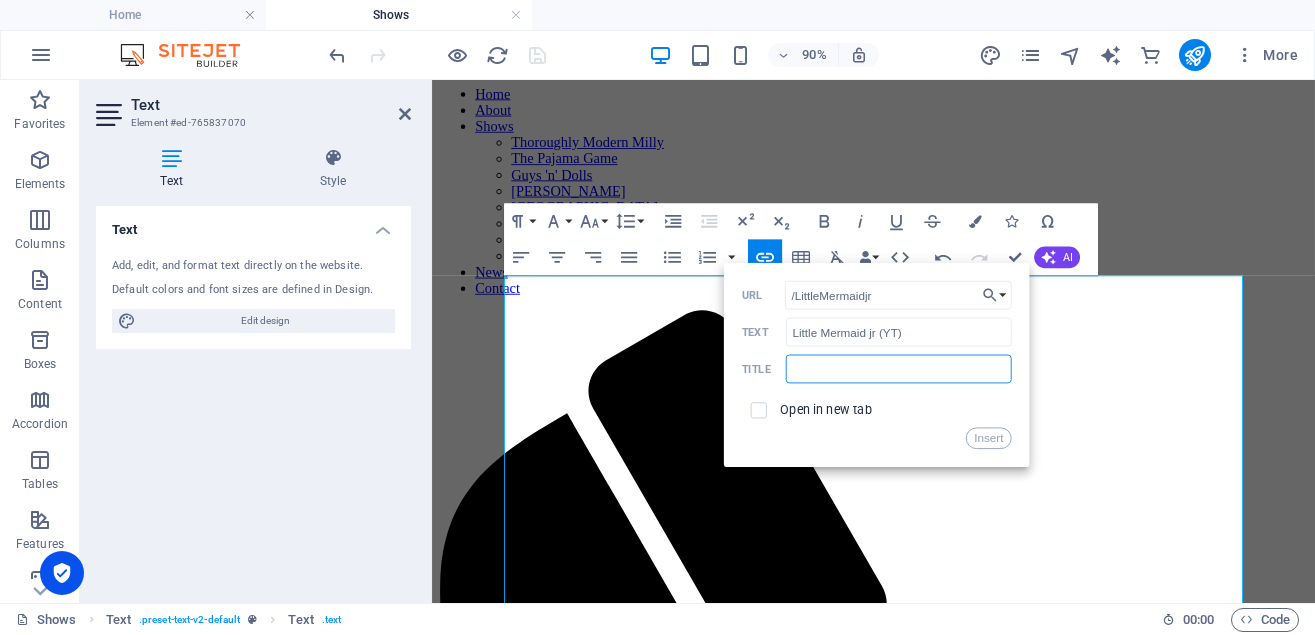 click at bounding box center [898, 369] 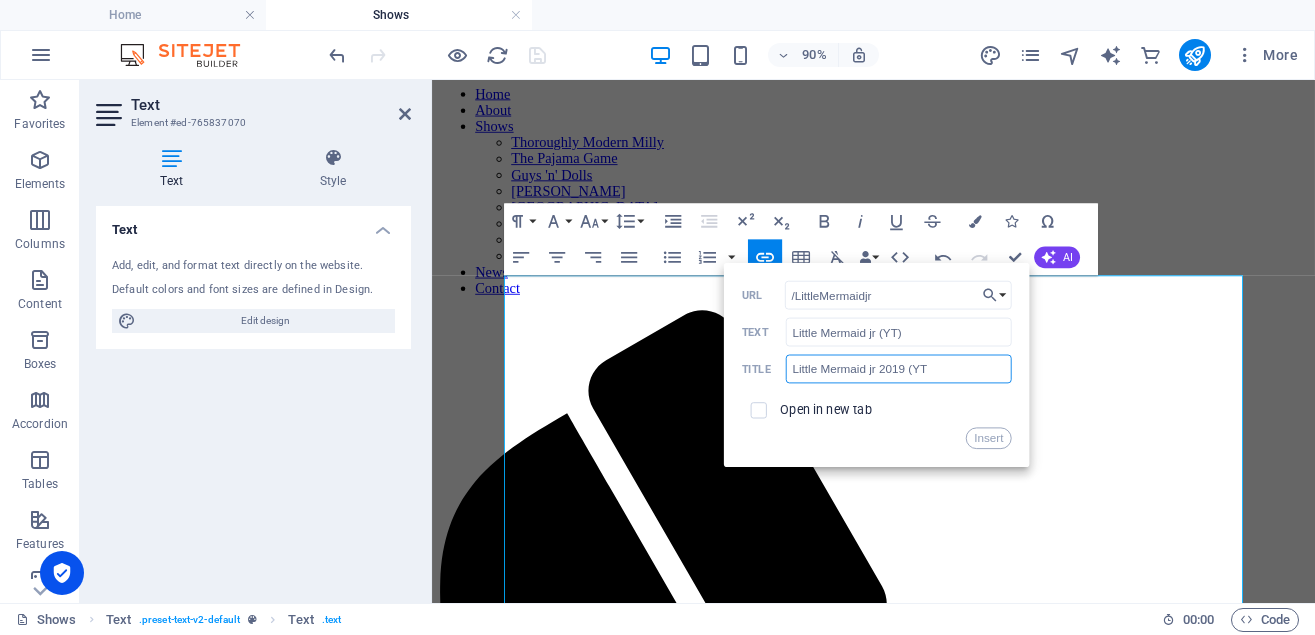 type on "Little Mermaid jr 2019 (YT)" 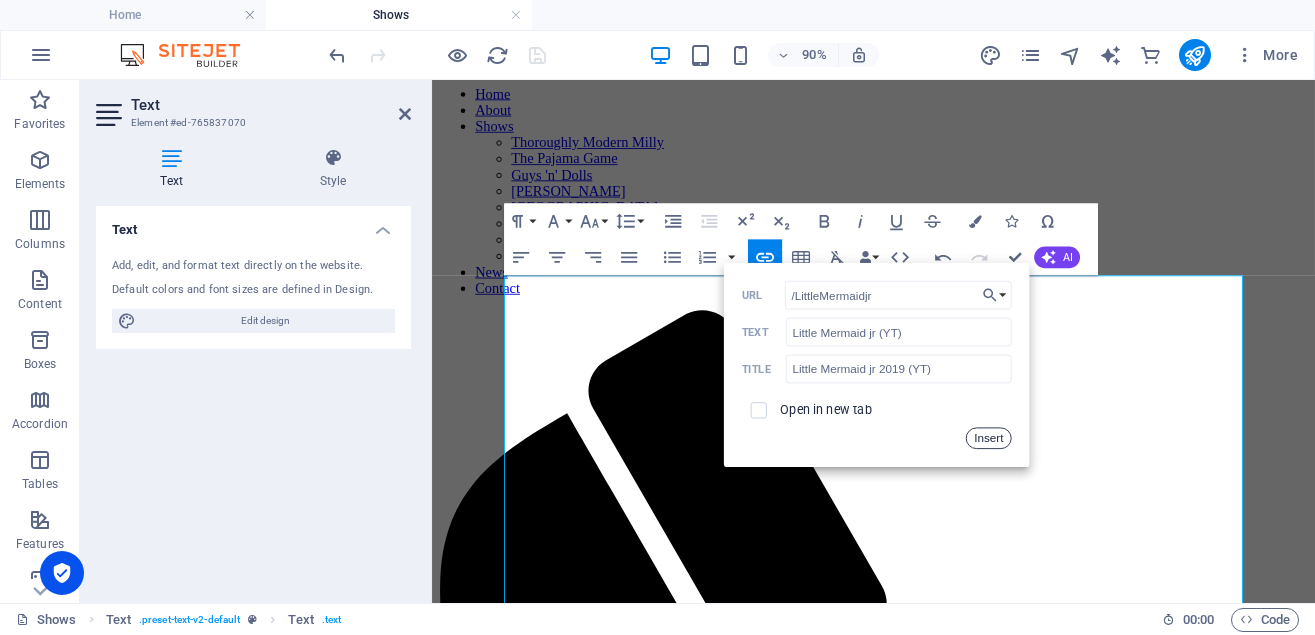 click on "Insert" at bounding box center [988, 438] 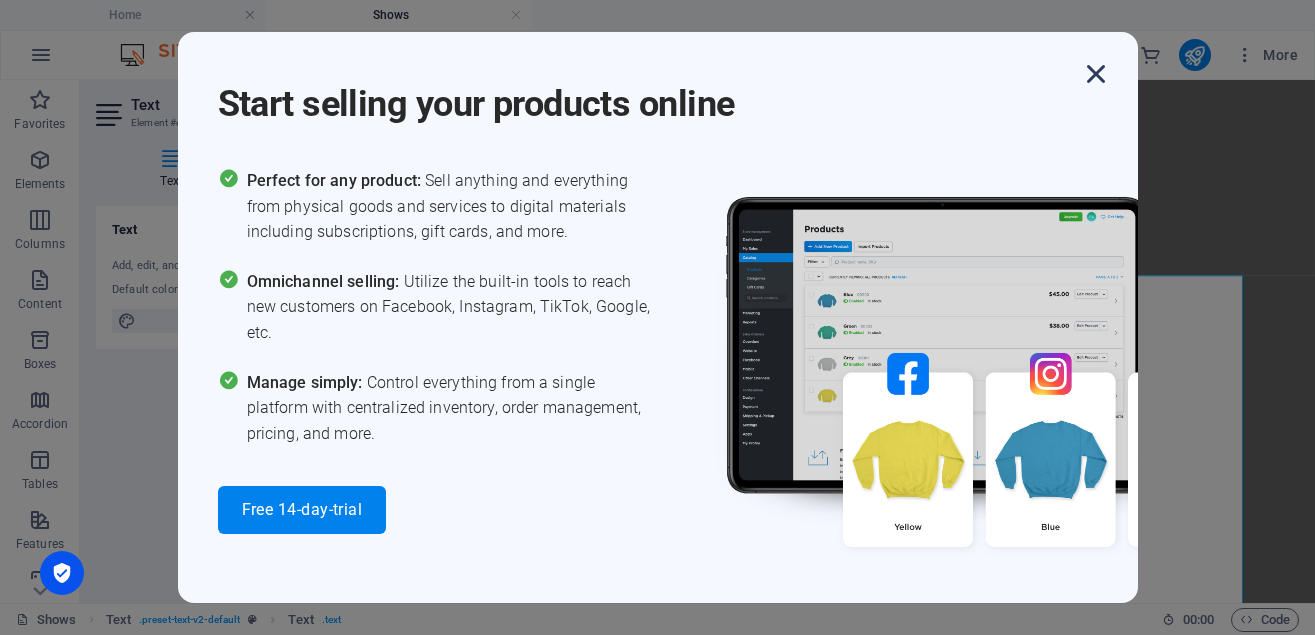 click at bounding box center (1096, 74) 